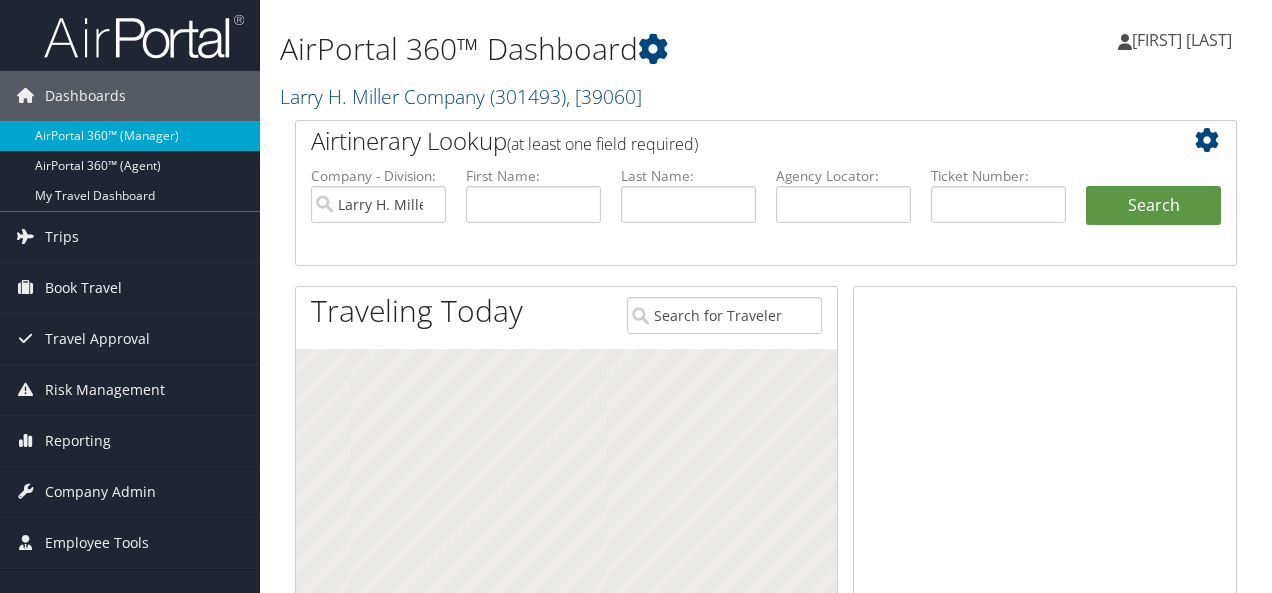 scroll, scrollTop: 0, scrollLeft: 0, axis: both 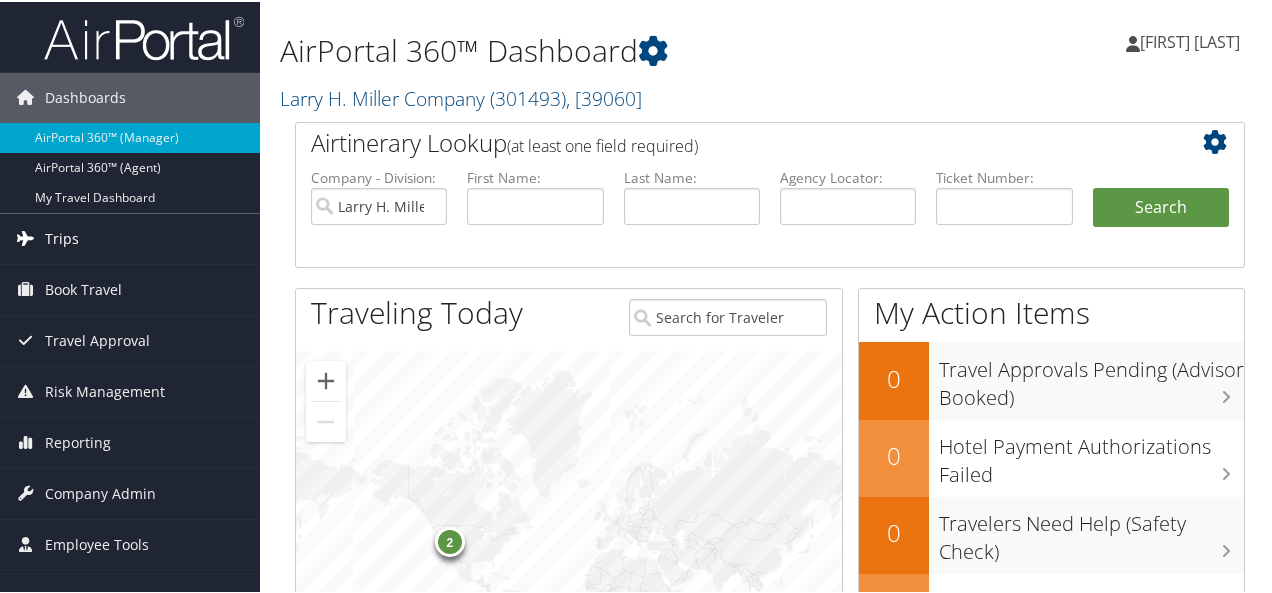 click on "Trips" at bounding box center (130, 237) 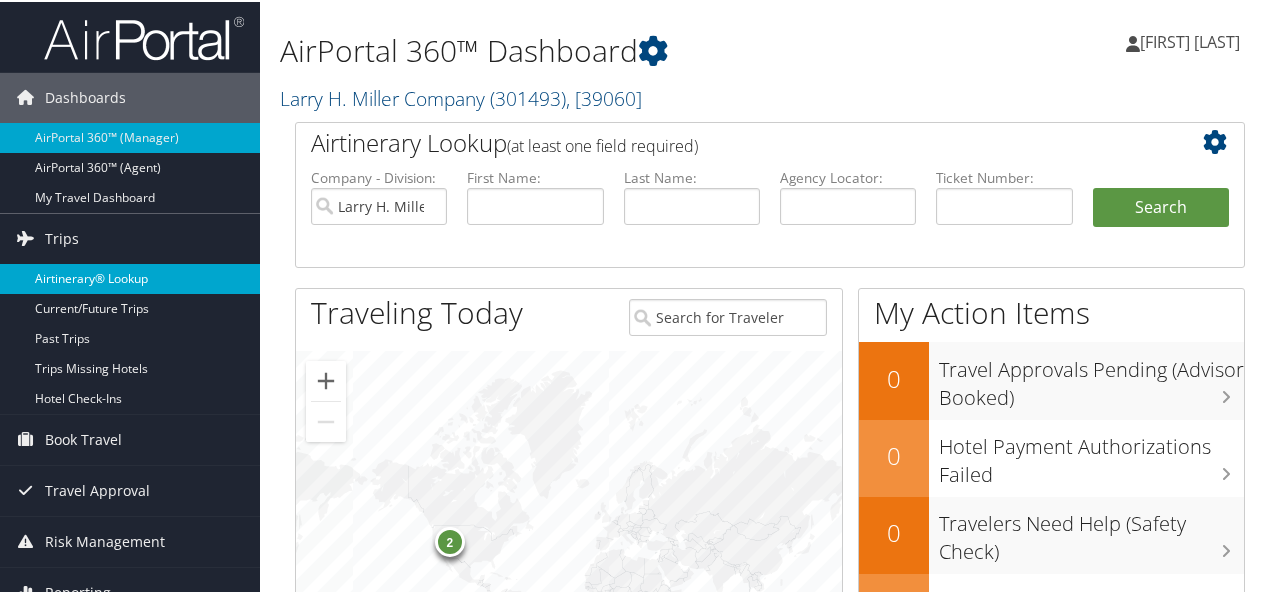click on "Airtinerary® Lookup" at bounding box center (130, 277) 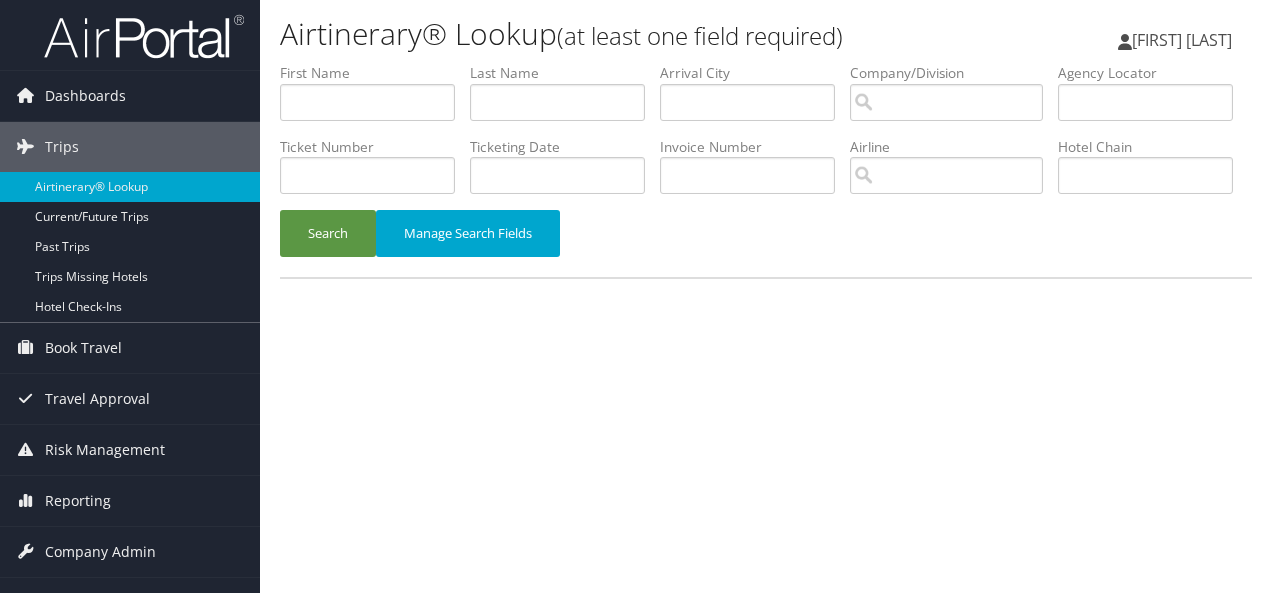scroll, scrollTop: 0, scrollLeft: 0, axis: both 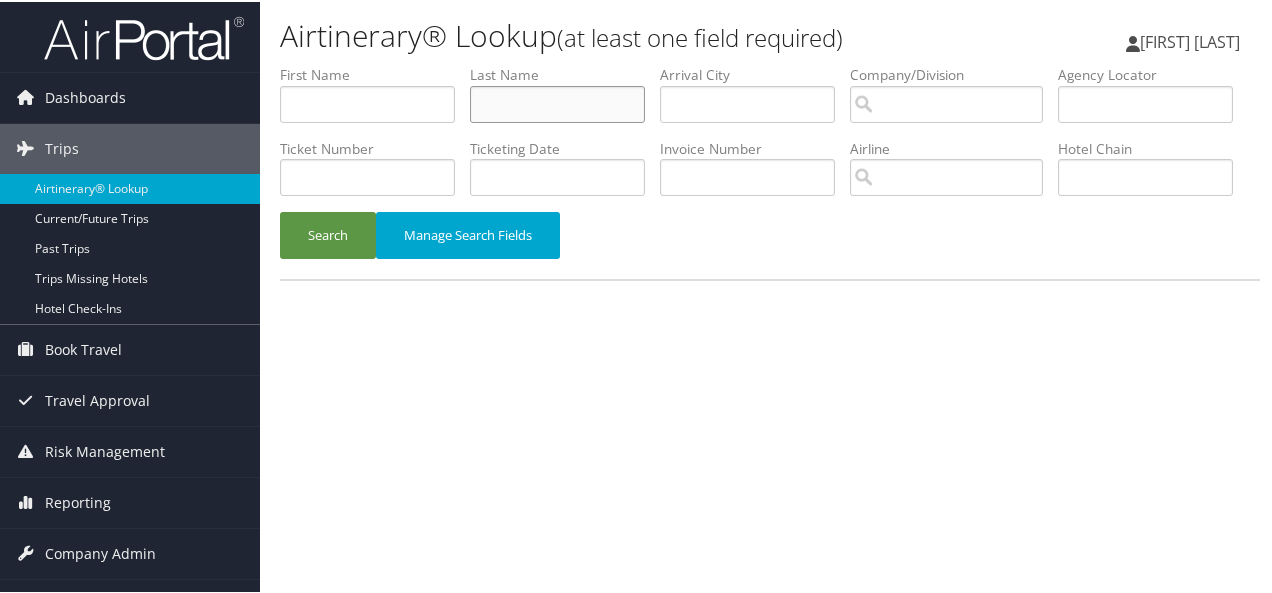 click at bounding box center [557, 102] 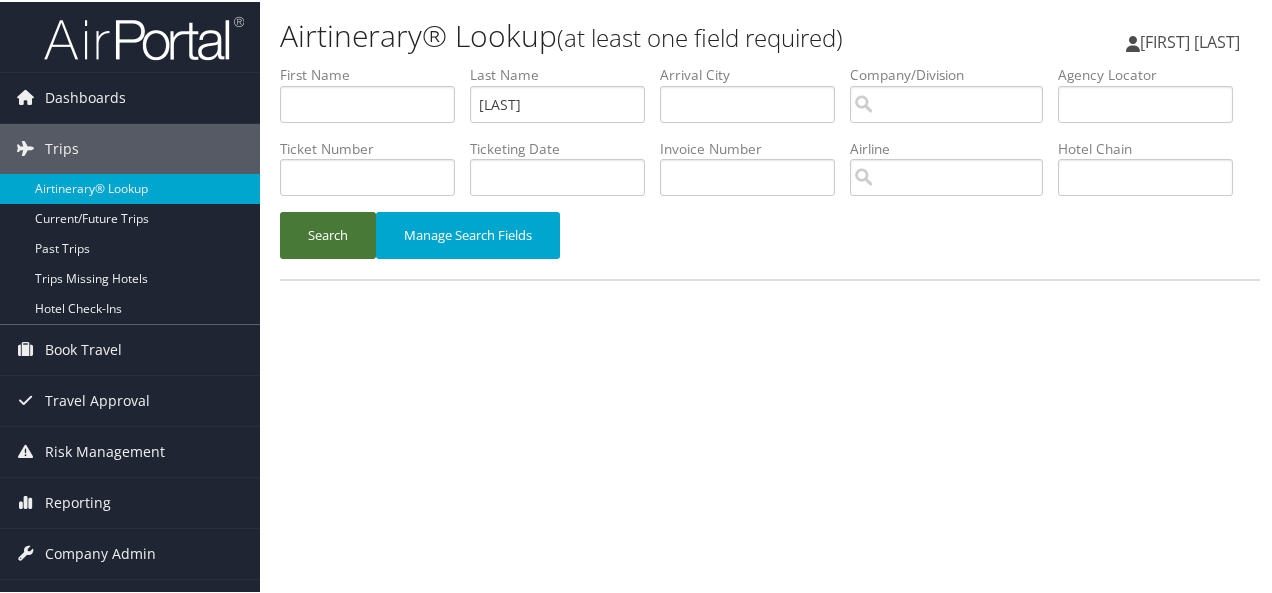 click on "Search" at bounding box center [328, 233] 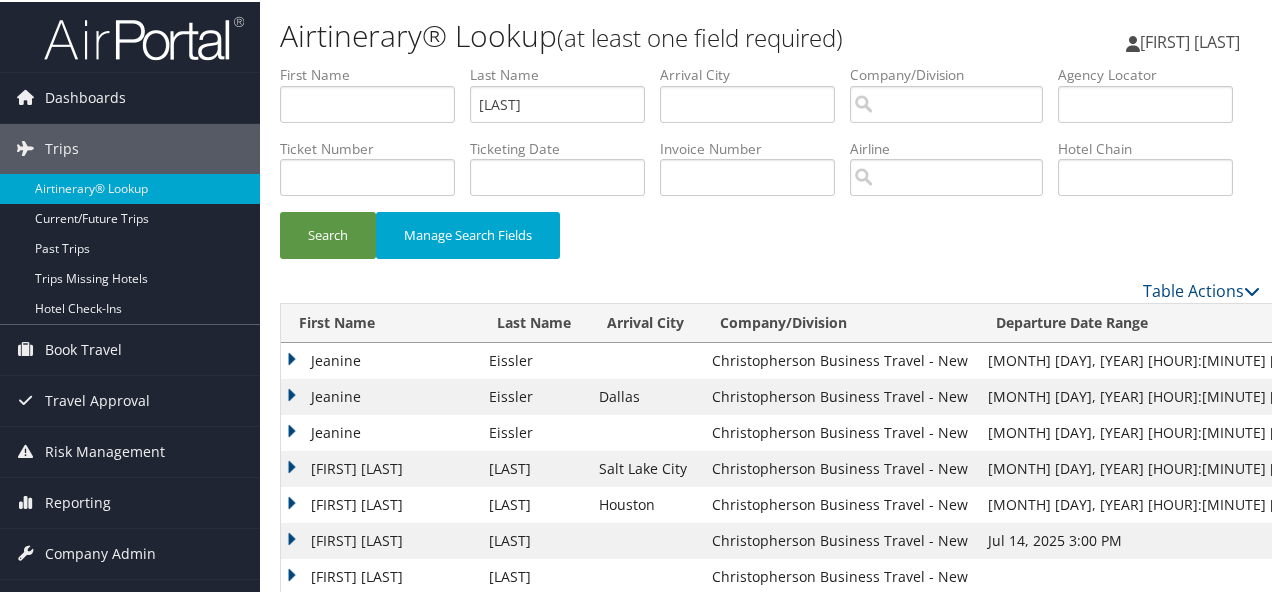 click on "Jeanine" at bounding box center [380, 359] 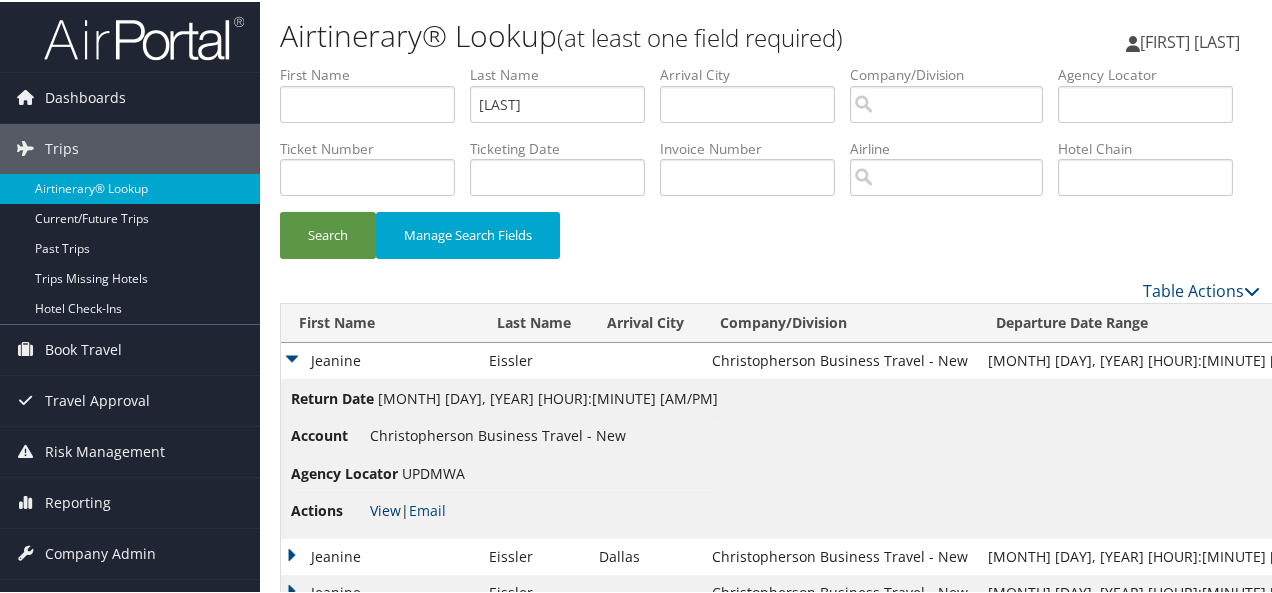 click on "View" at bounding box center (385, 508) 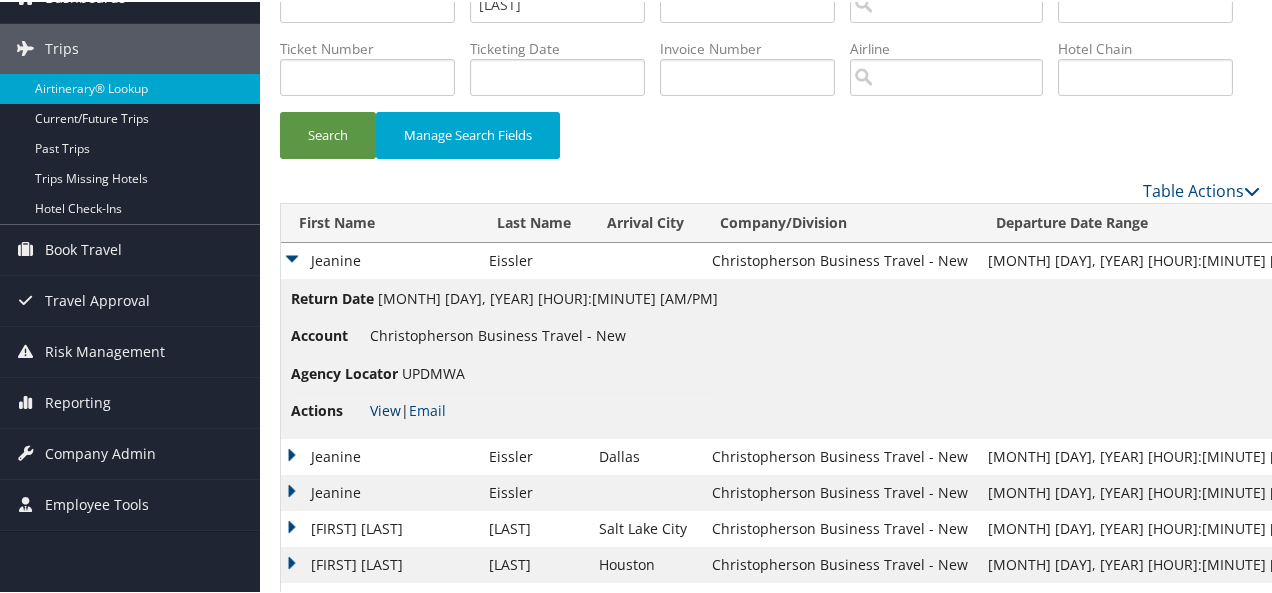 scroll, scrollTop: 200, scrollLeft: 0, axis: vertical 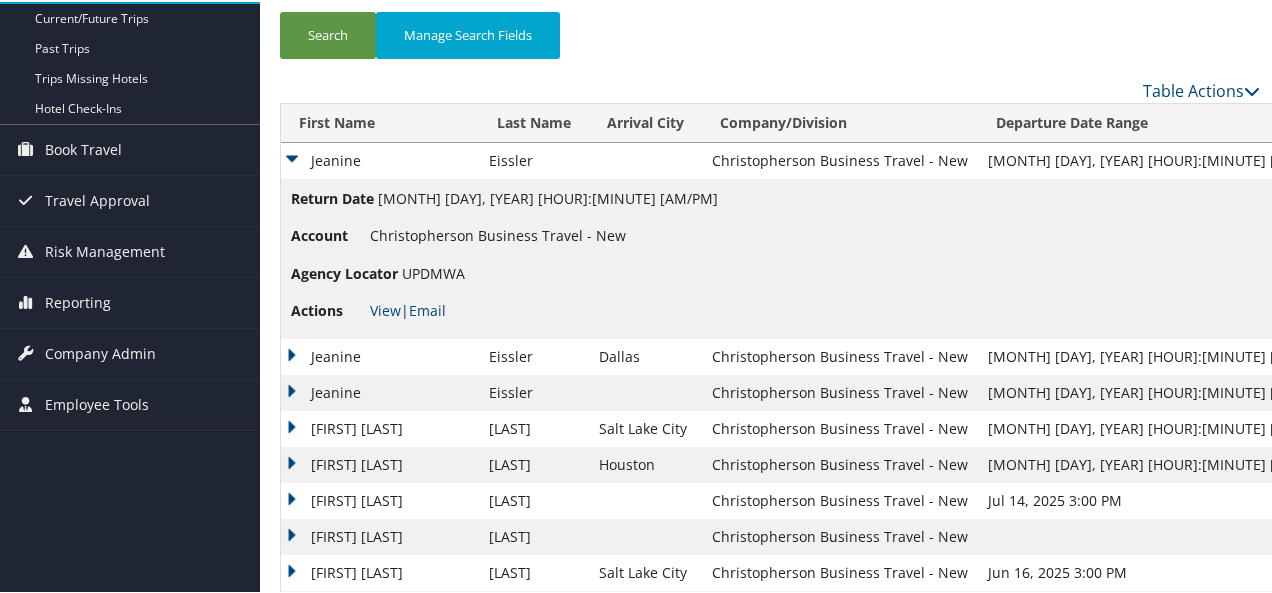click on "Jeanine" at bounding box center (380, 355) 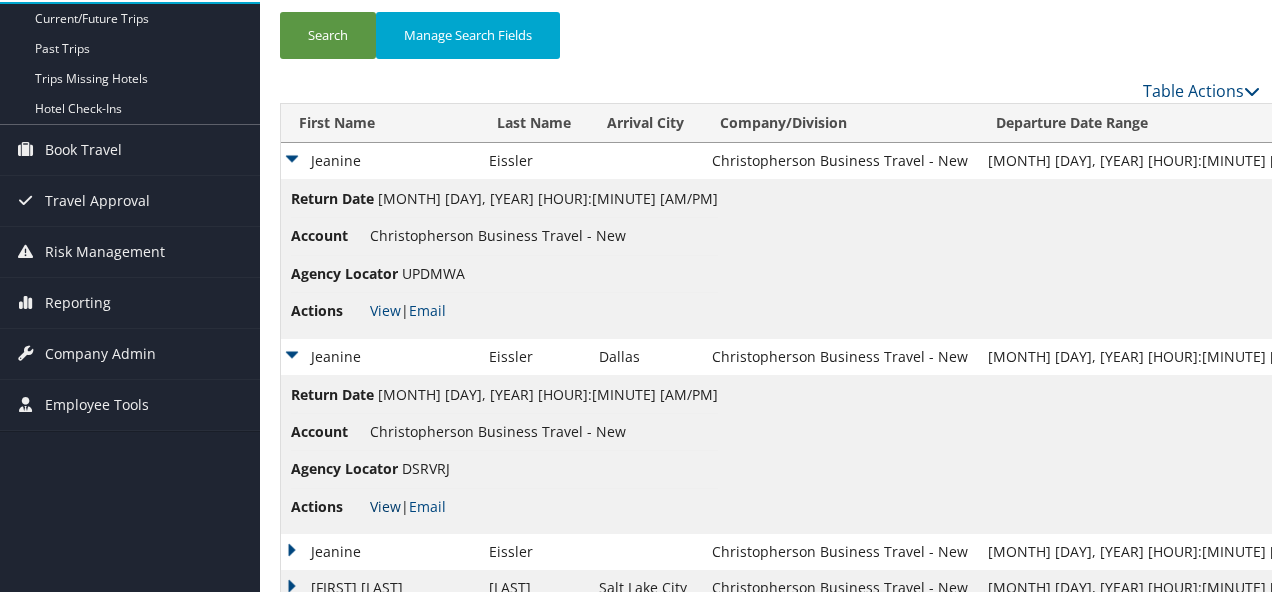 click on "View" at bounding box center (385, 504) 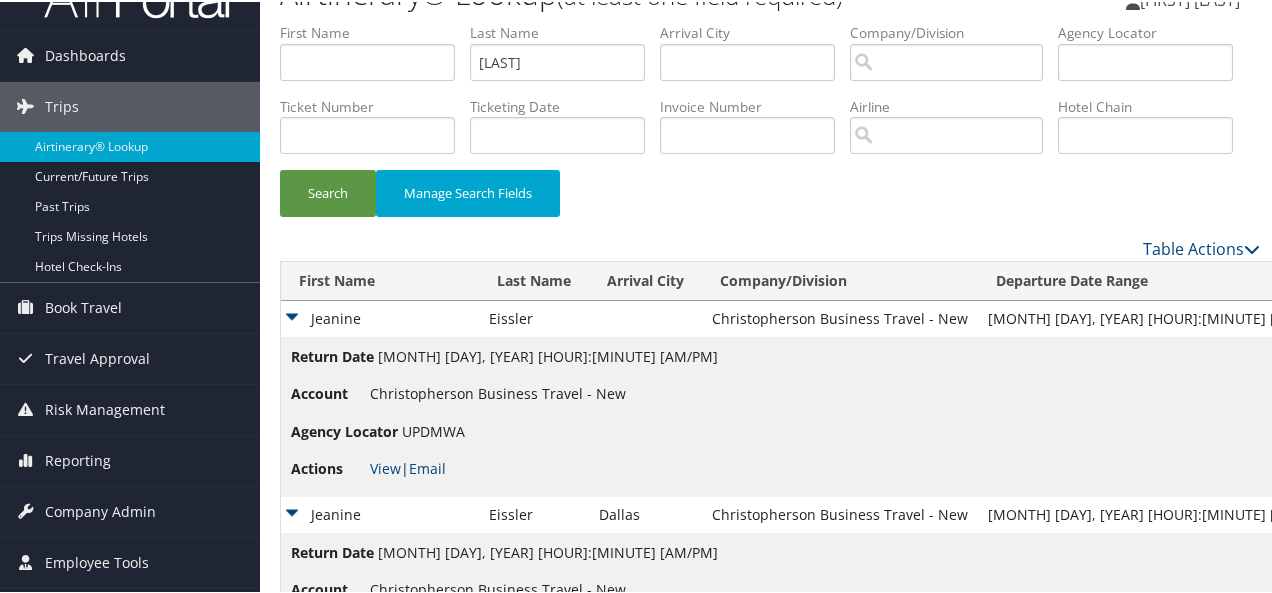 scroll, scrollTop: 0, scrollLeft: 0, axis: both 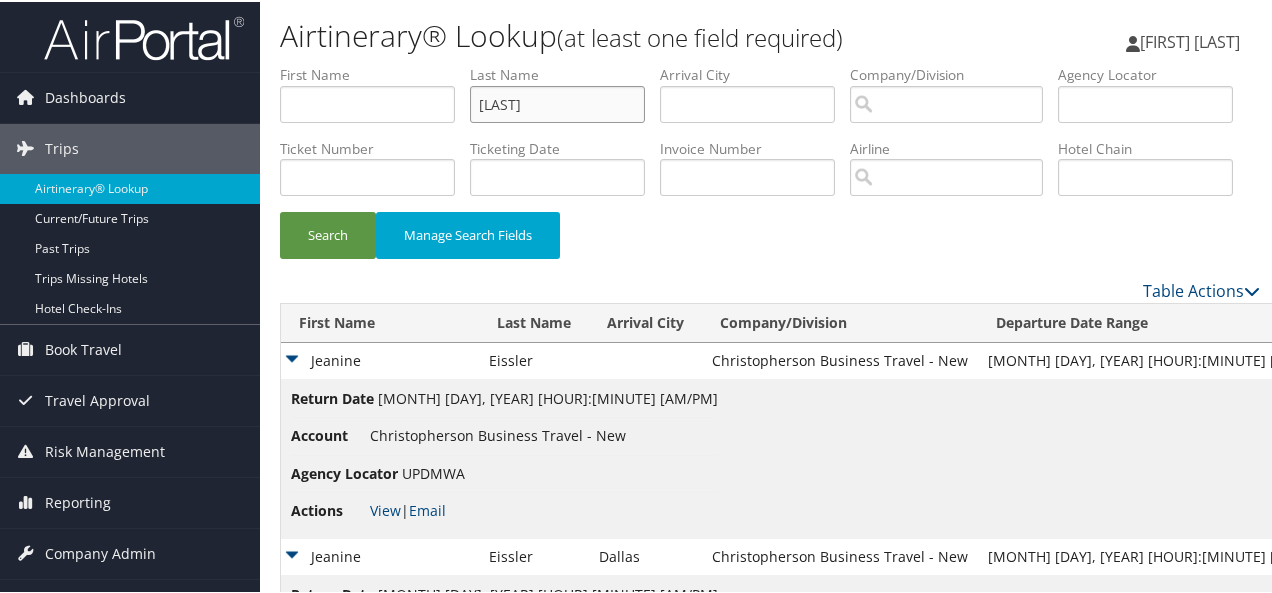 drag, startPoint x: 531, startPoint y: 95, endPoint x: 323, endPoint y: 87, distance: 208.1538 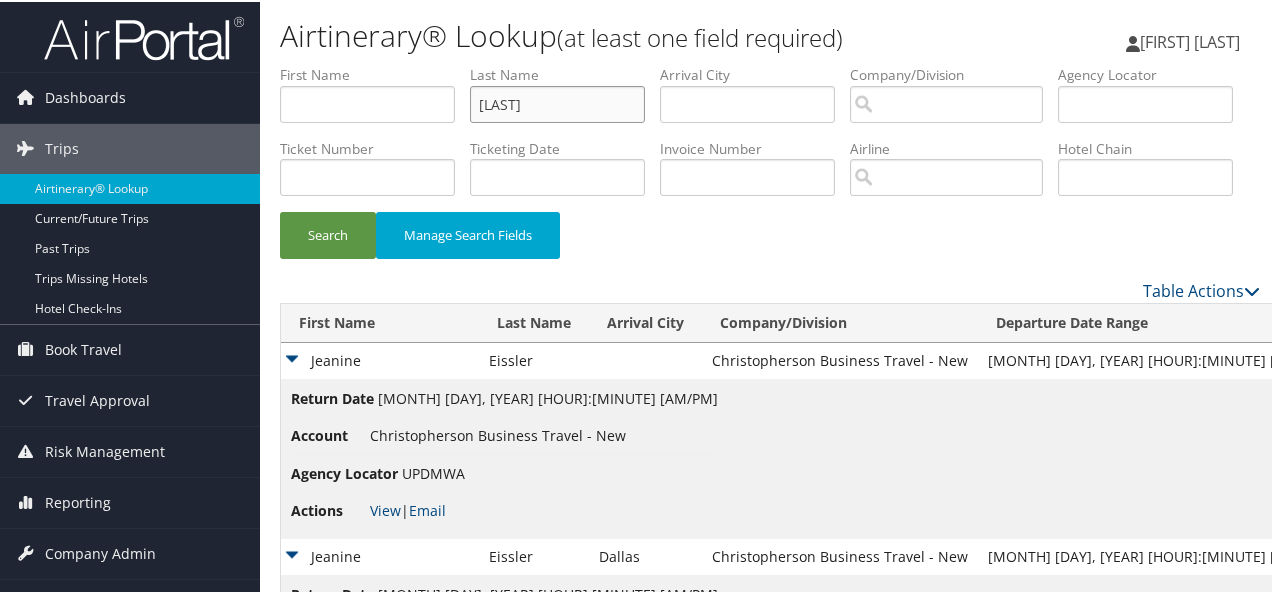 type on "cain" 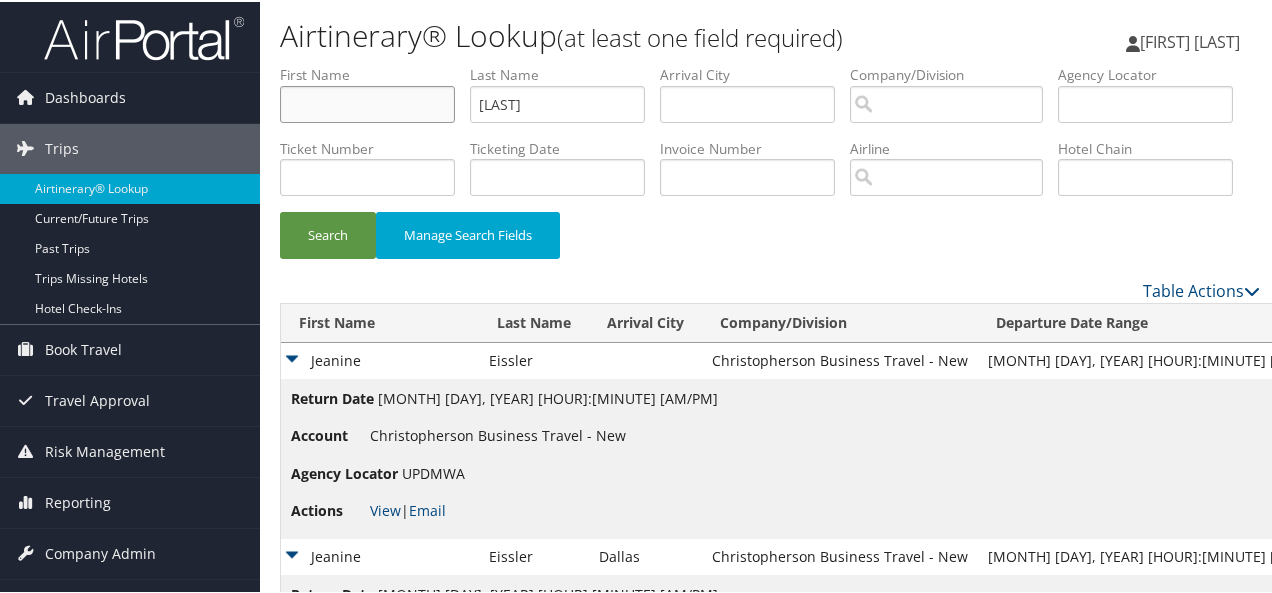 click at bounding box center (367, 102) 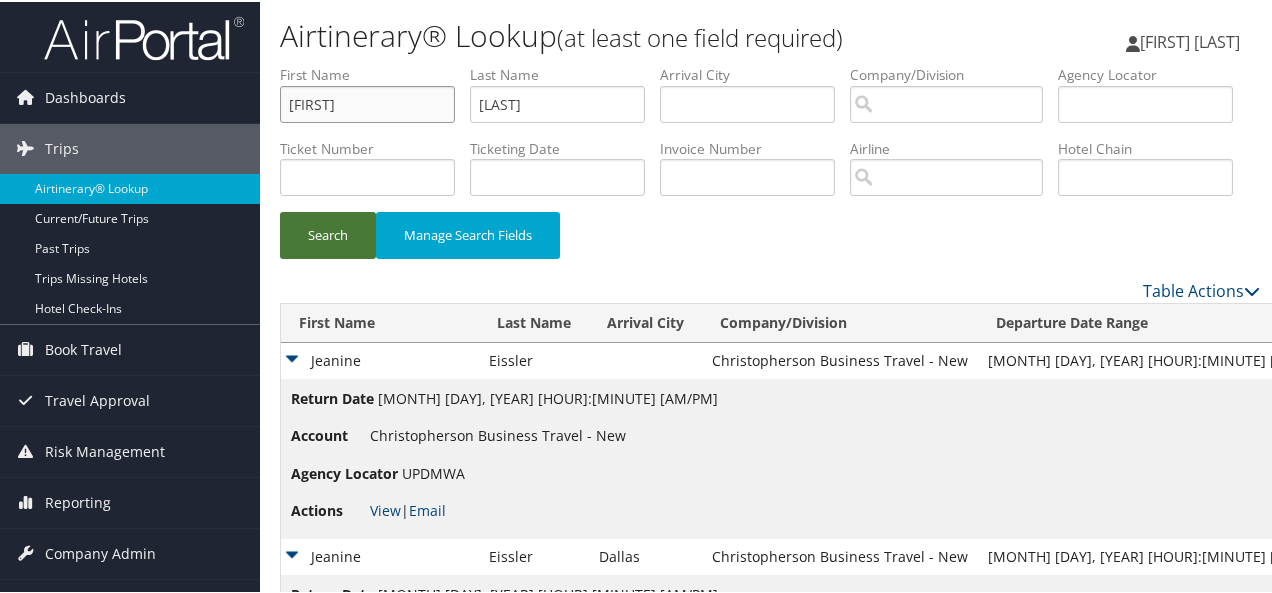 type on "angela" 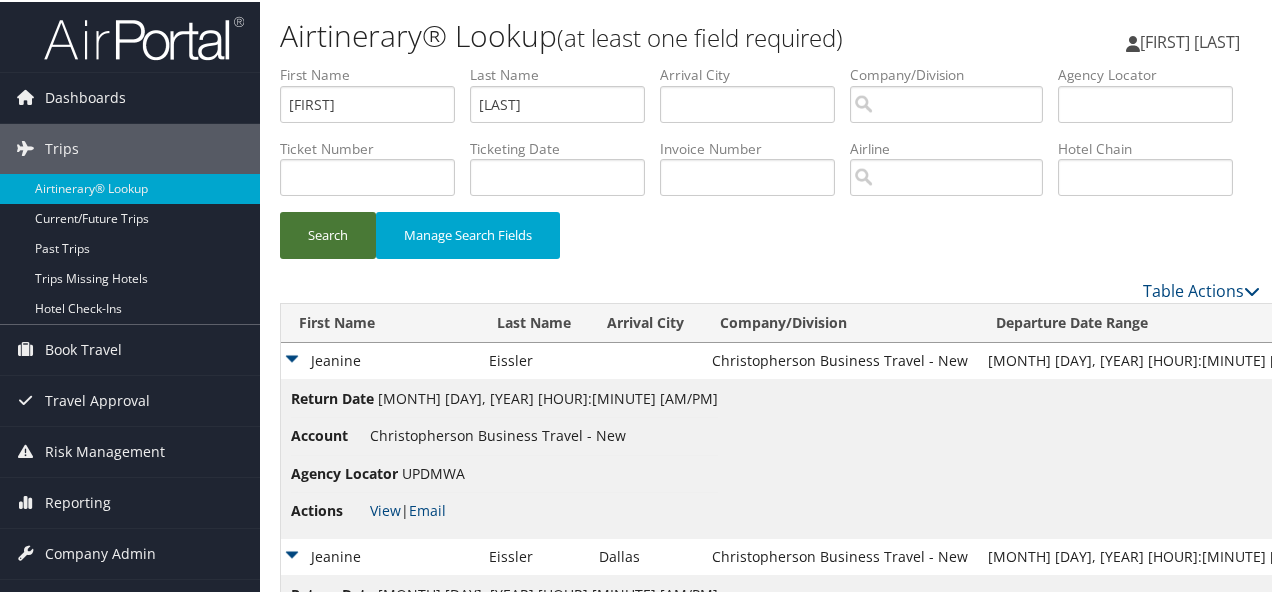 click on "Search" at bounding box center (328, 233) 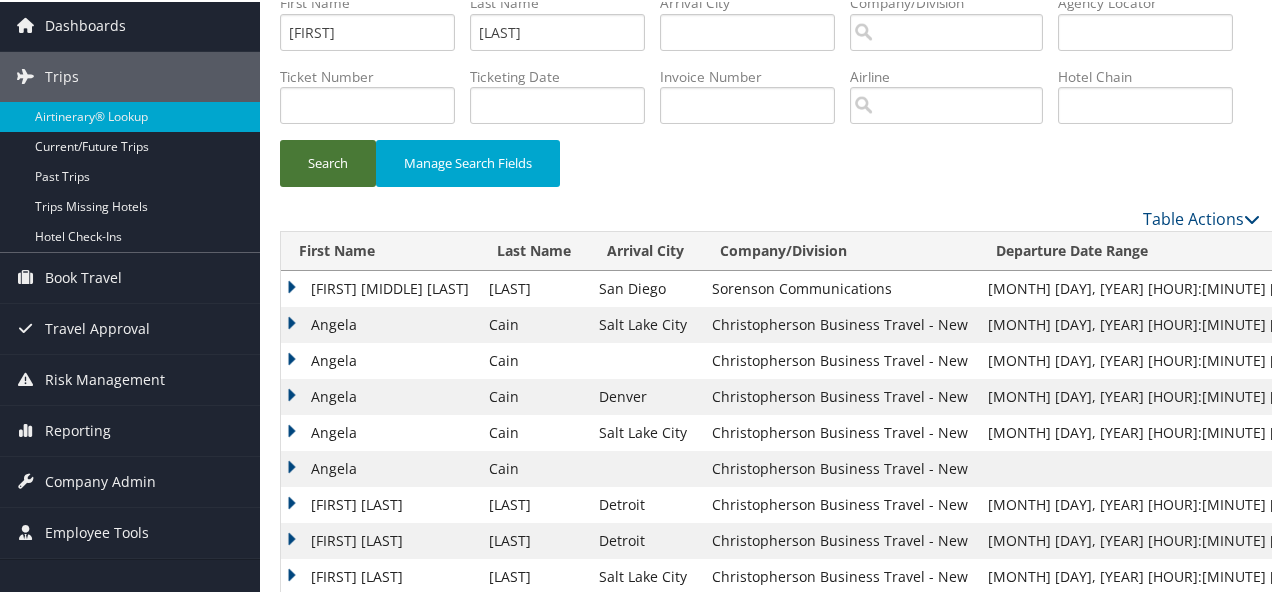 scroll, scrollTop: 100, scrollLeft: 0, axis: vertical 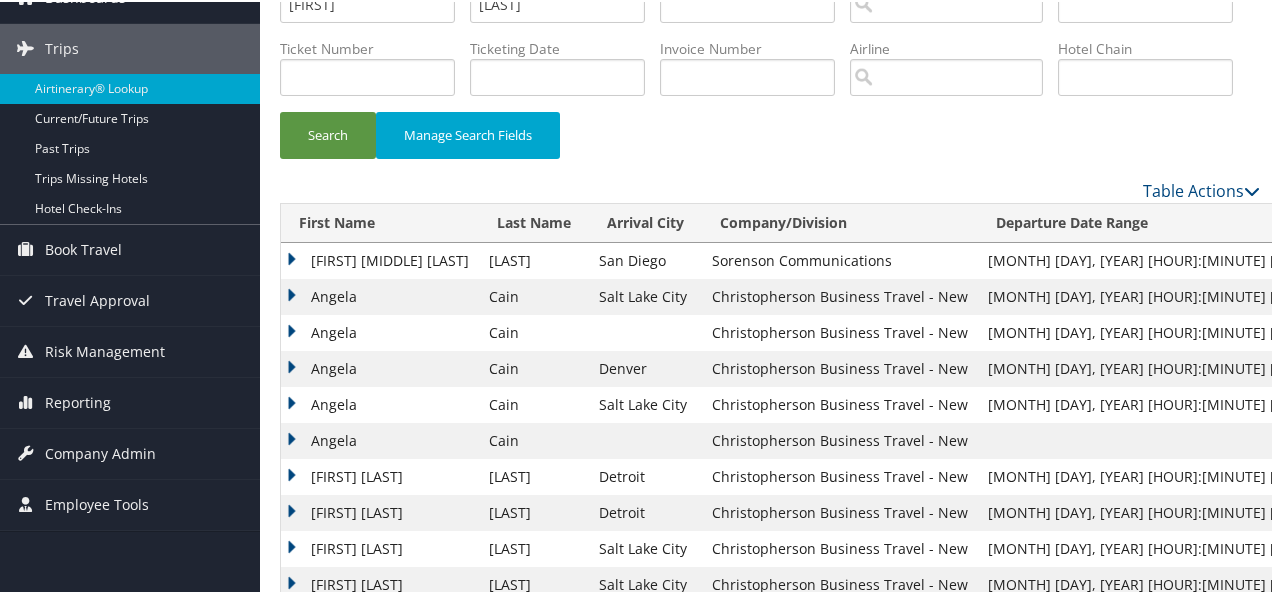 click on "Angela" at bounding box center (380, 403) 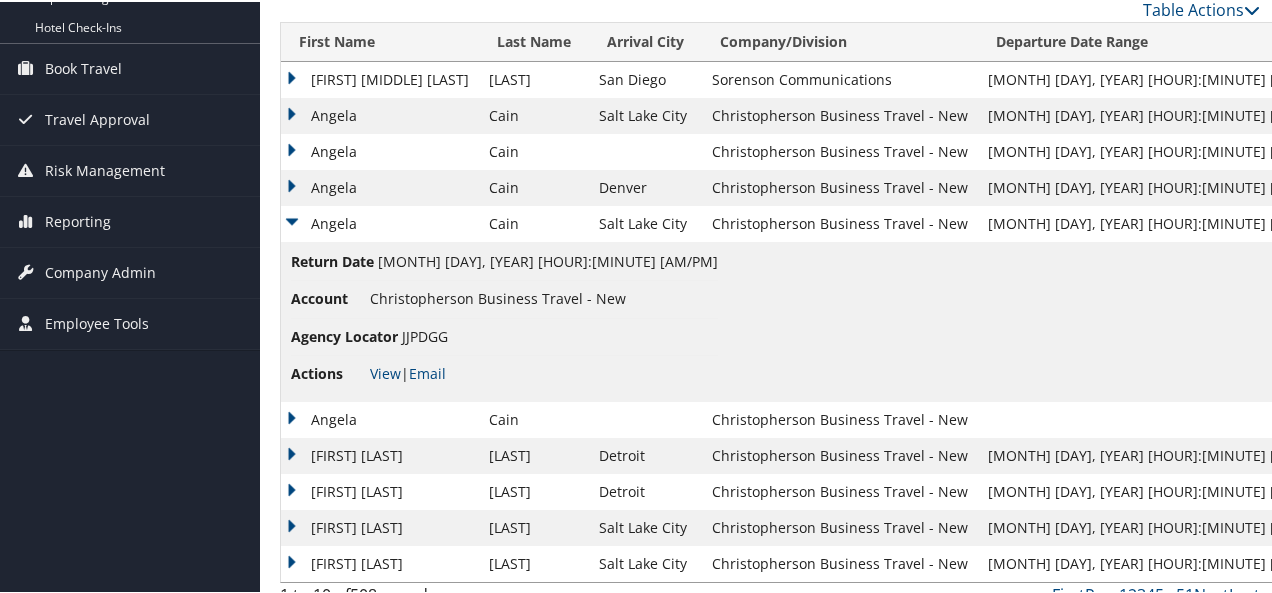 scroll, scrollTop: 300, scrollLeft: 0, axis: vertical 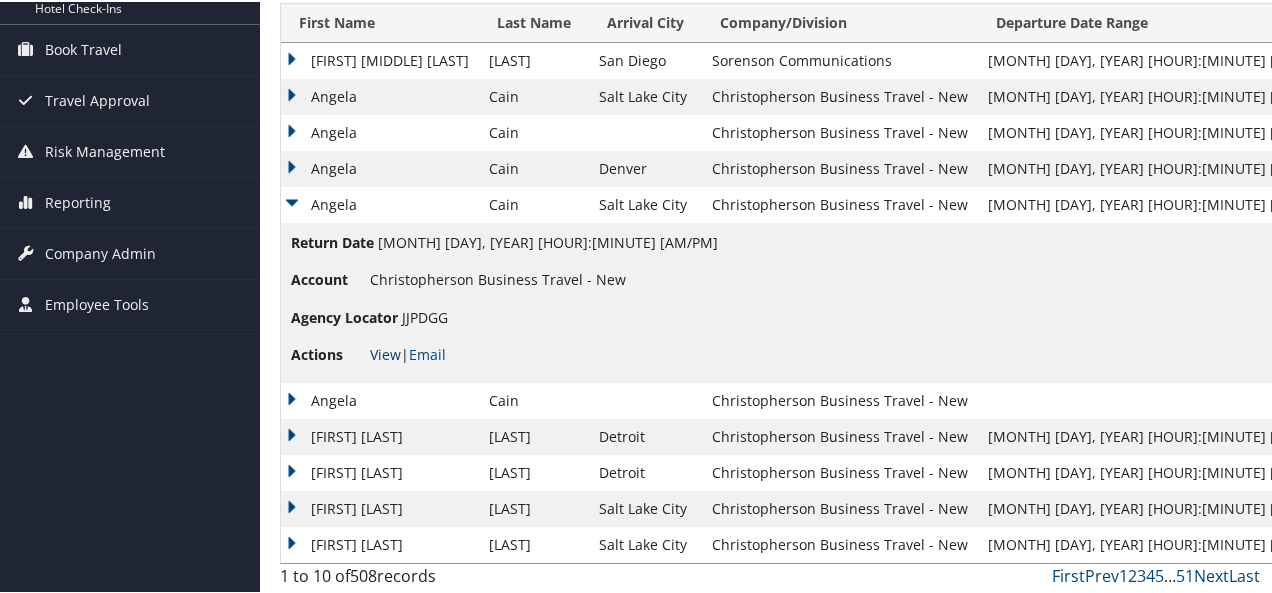 click on "View" at bounding box center (385, 352) 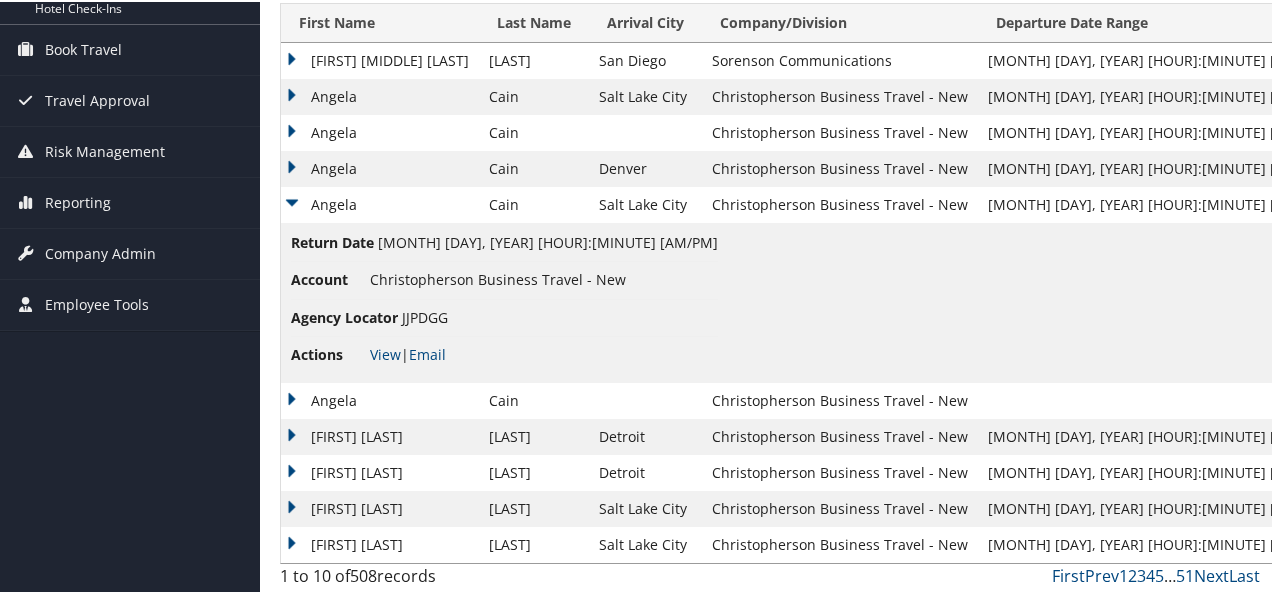 click on "Angela" at bounding box center [380, 167] 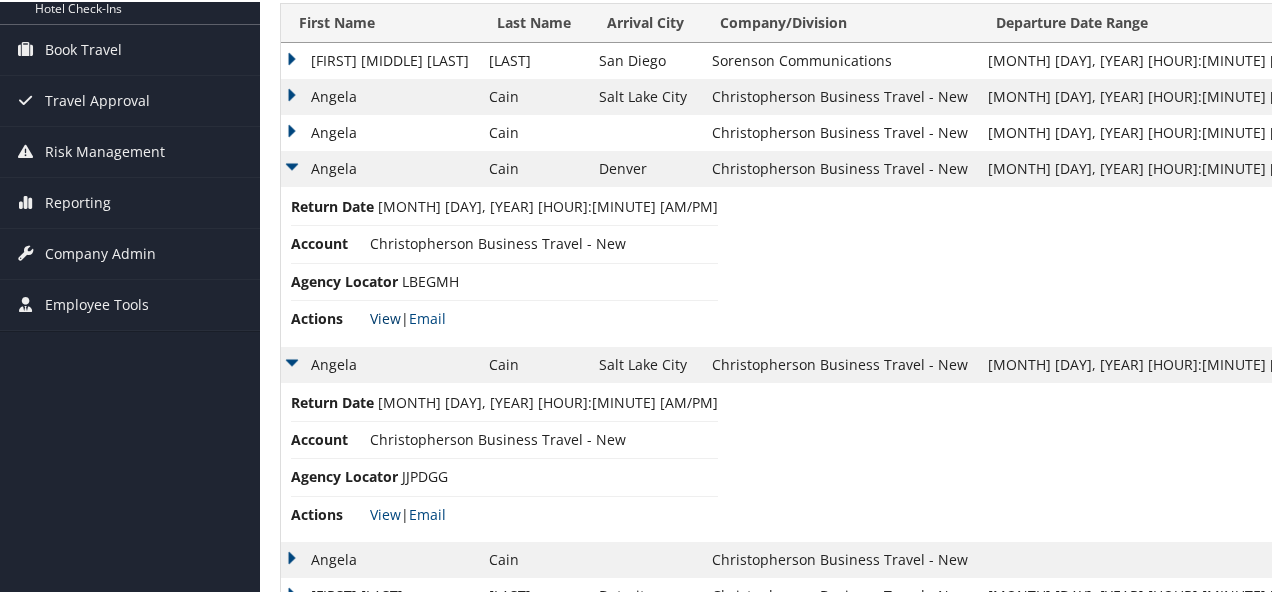 click on "View" at bounding box center (385, 316) 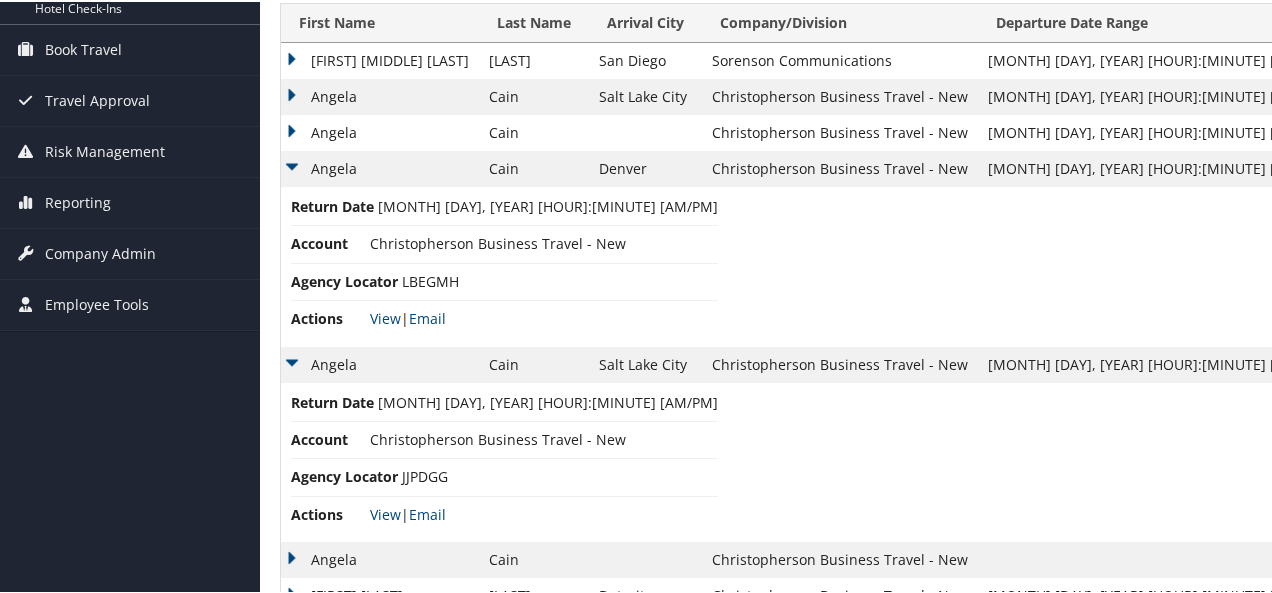 click on "Angela" at bounding box center (380, 131) 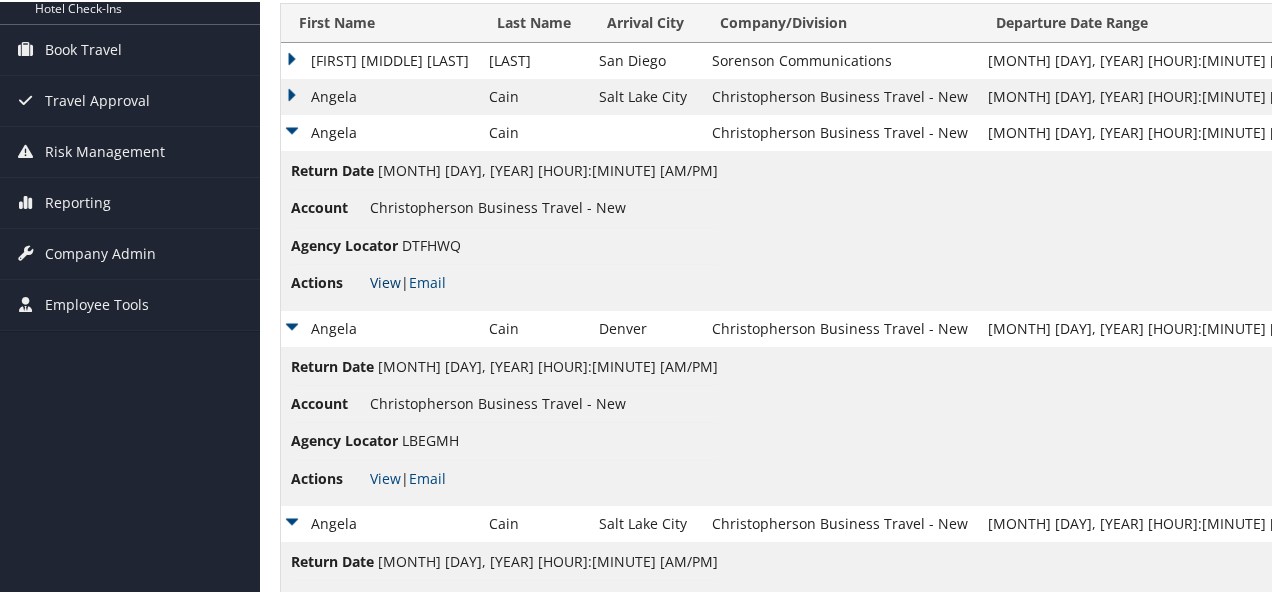 click on "View" at bounding box center (385, 280) 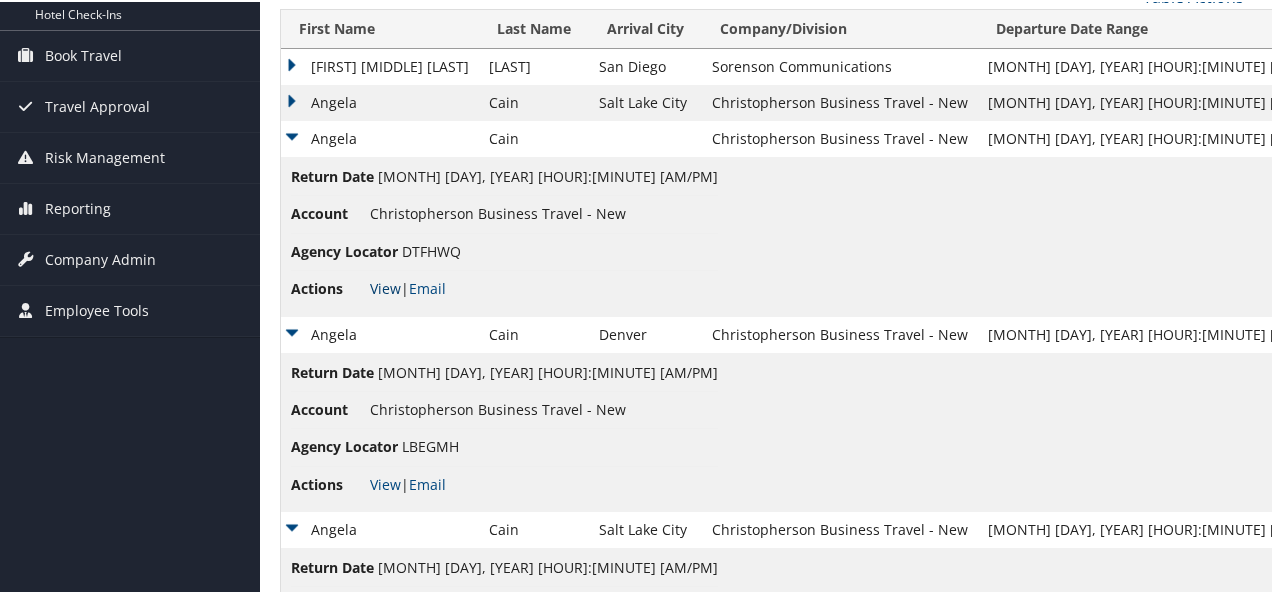 scroll, scrollTop: 0, scrollLeft: 0, axis: both 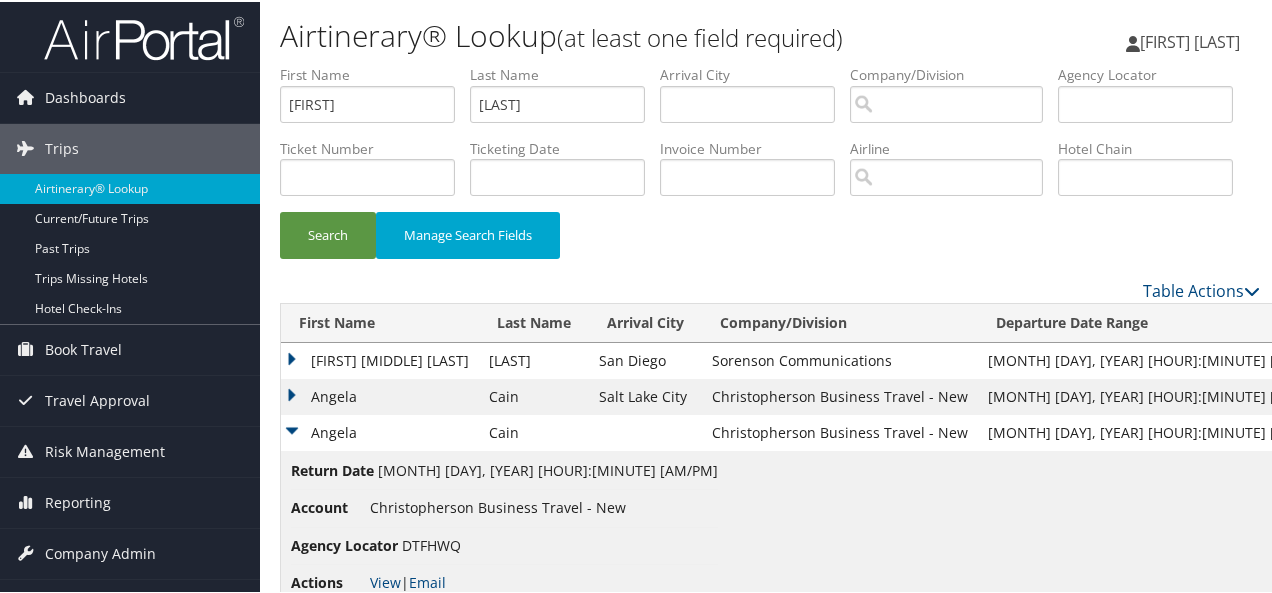 click at bounding box center [144, 36] 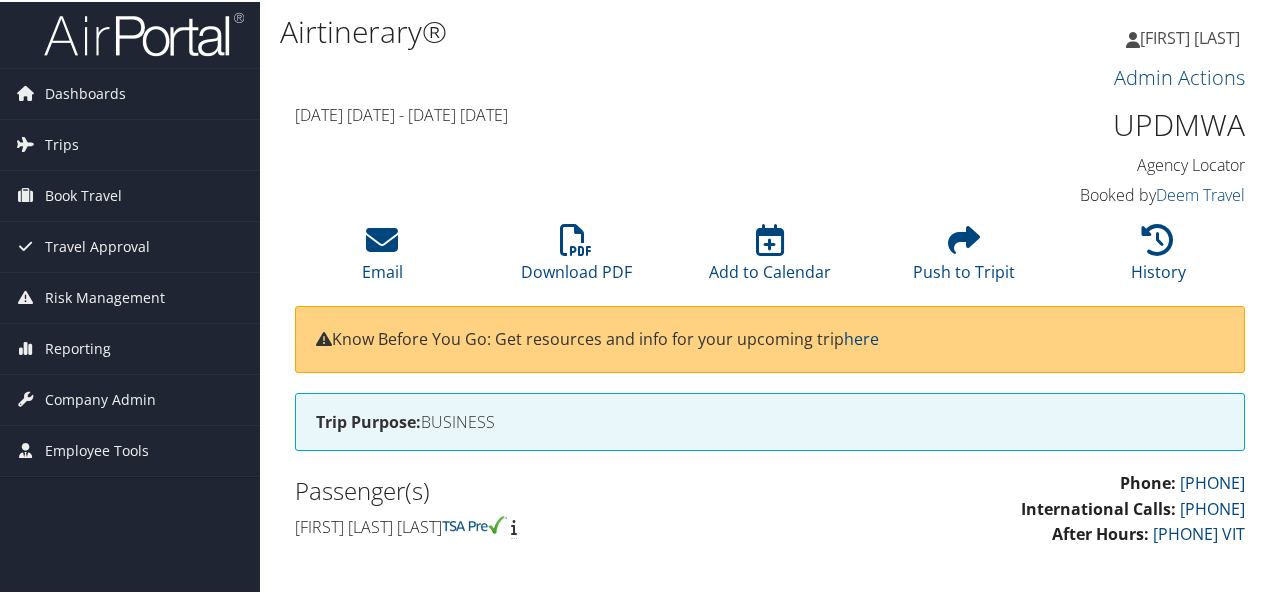 scroll, scrollTop: 0, scrollLeft: 0, axis: both 